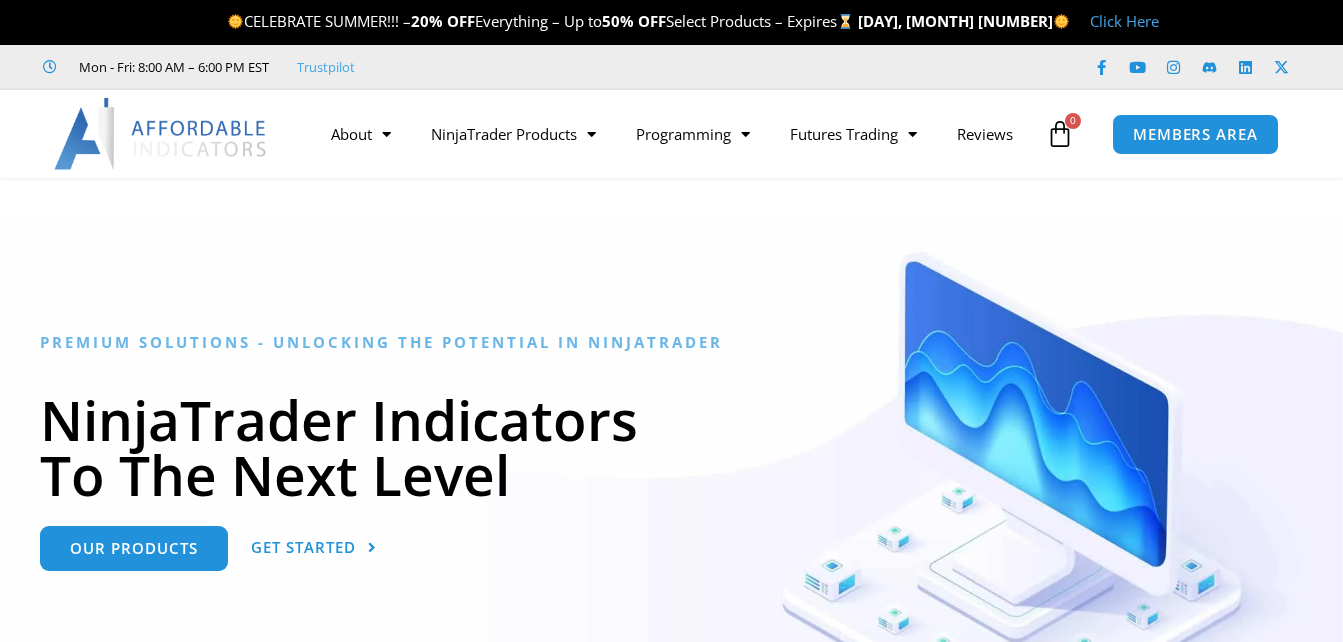click 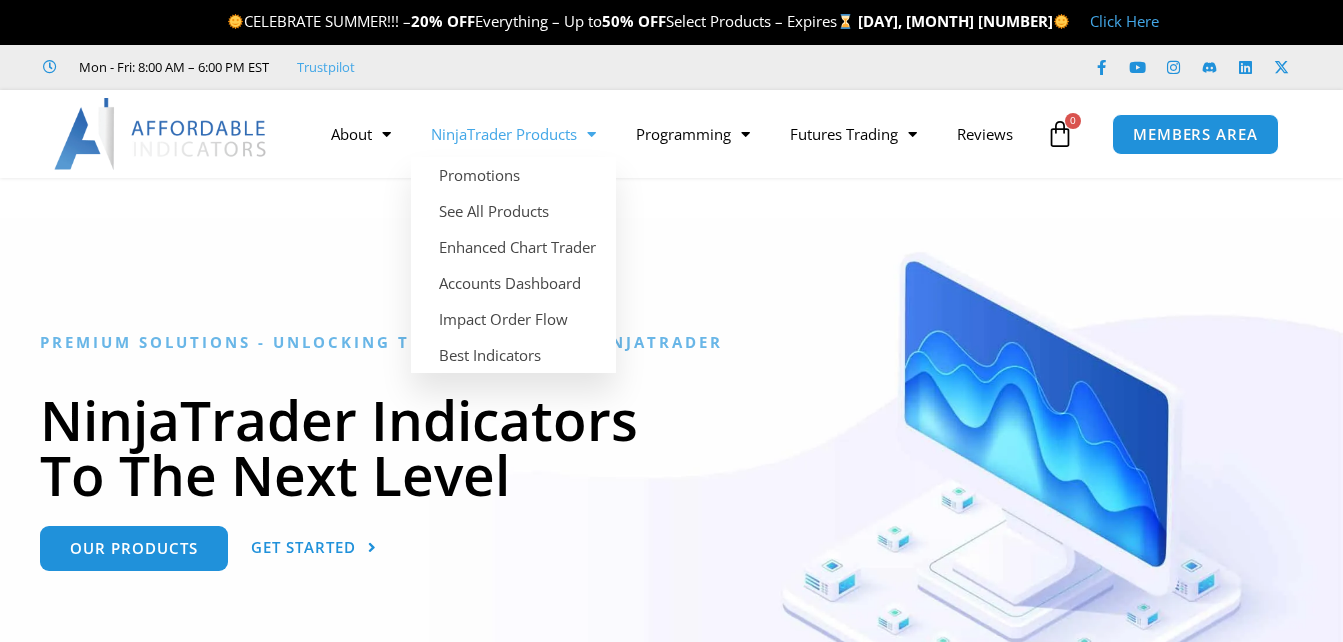 scroll, scrollTop: 0, scrollLeft: 0, axis: both 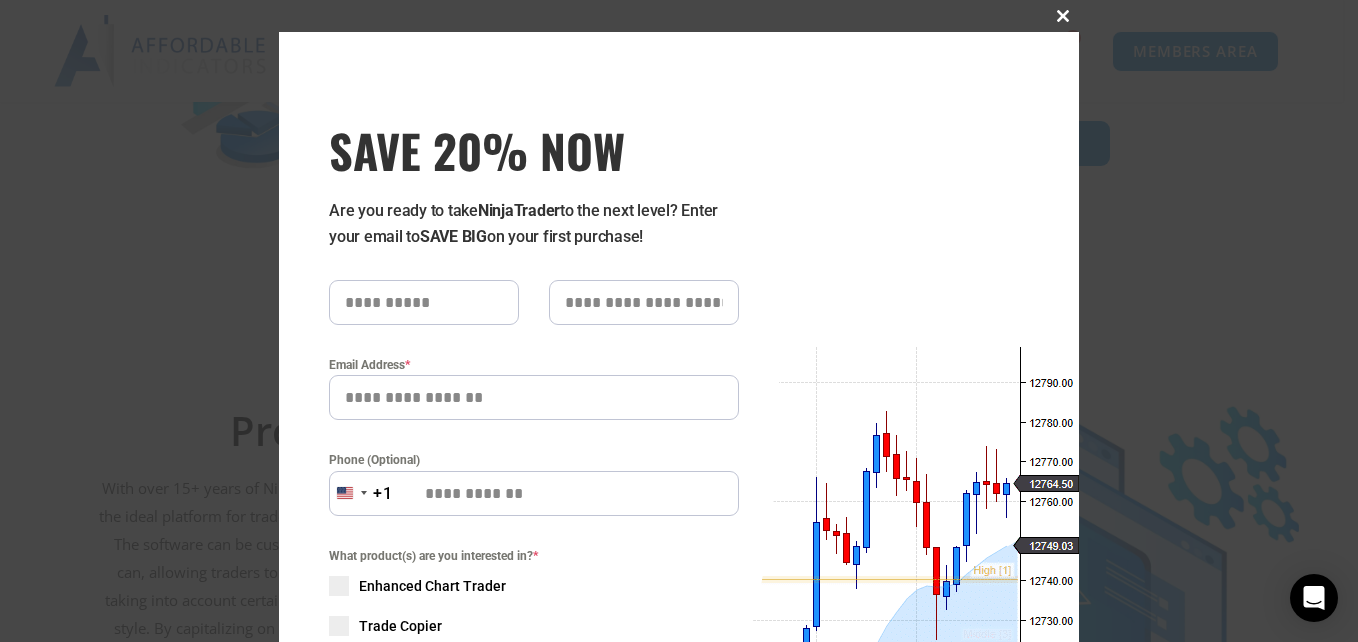 click at bounding box center [1063, 16] 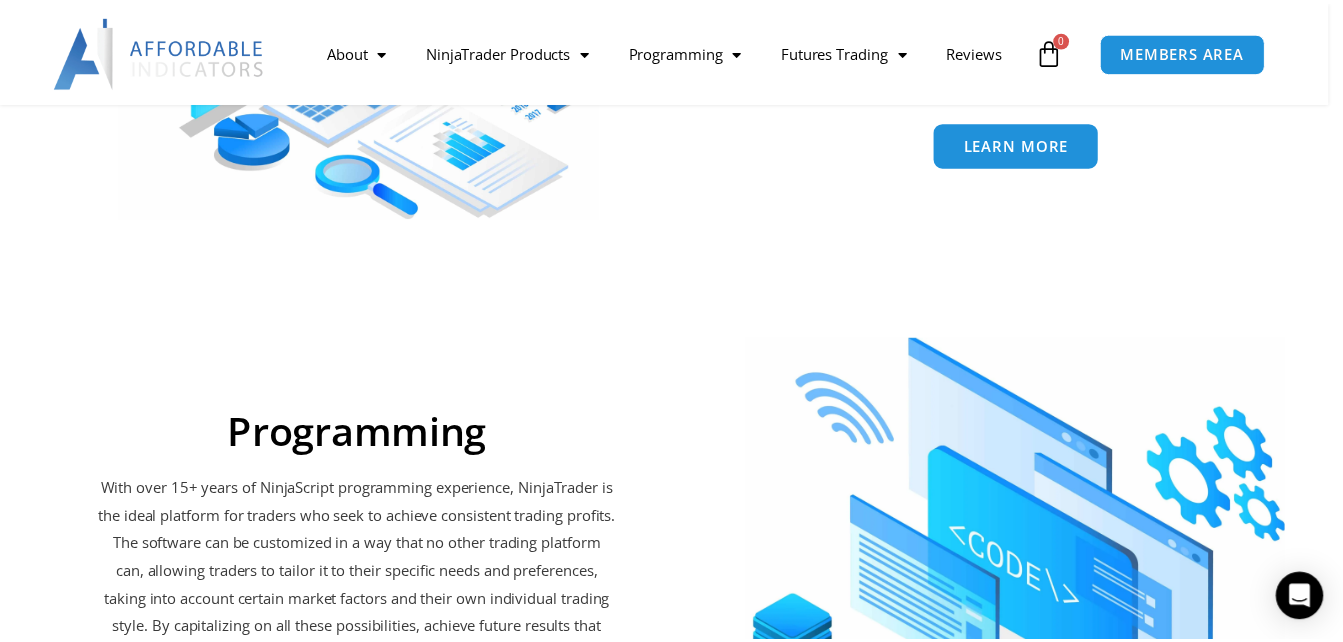 scroll, scrollTop: 3400, scrollLeft: 0, axis: vertical 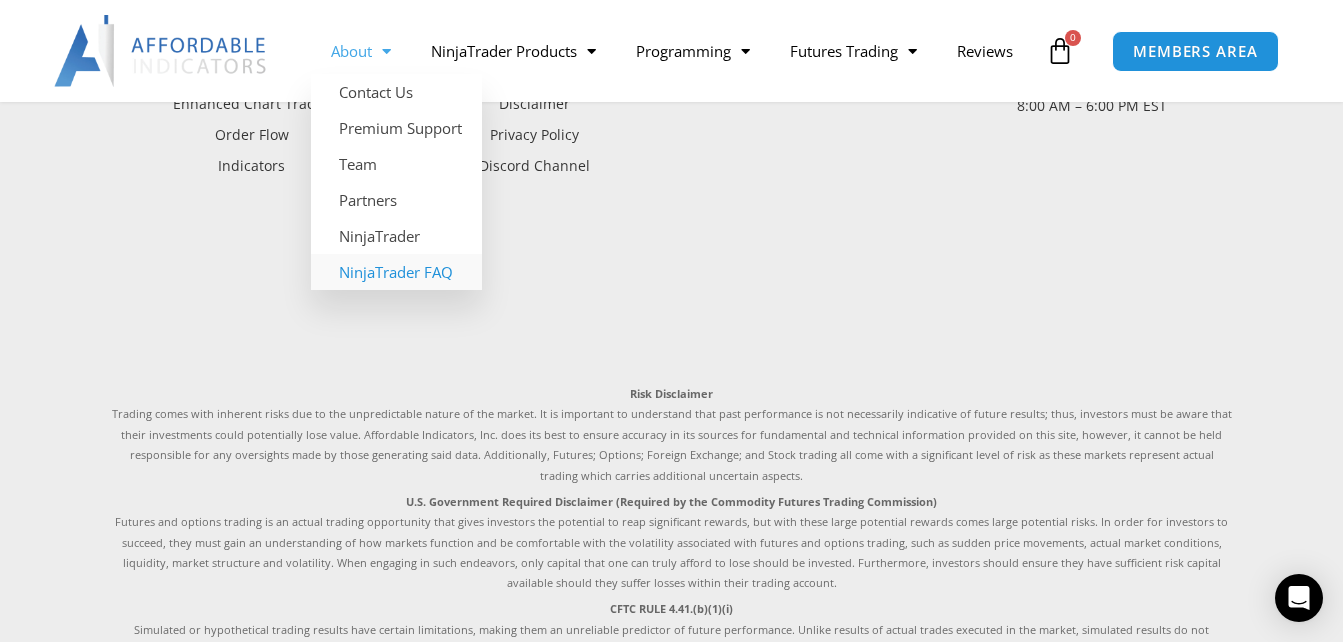 click on "NinjaTrader FAQ" 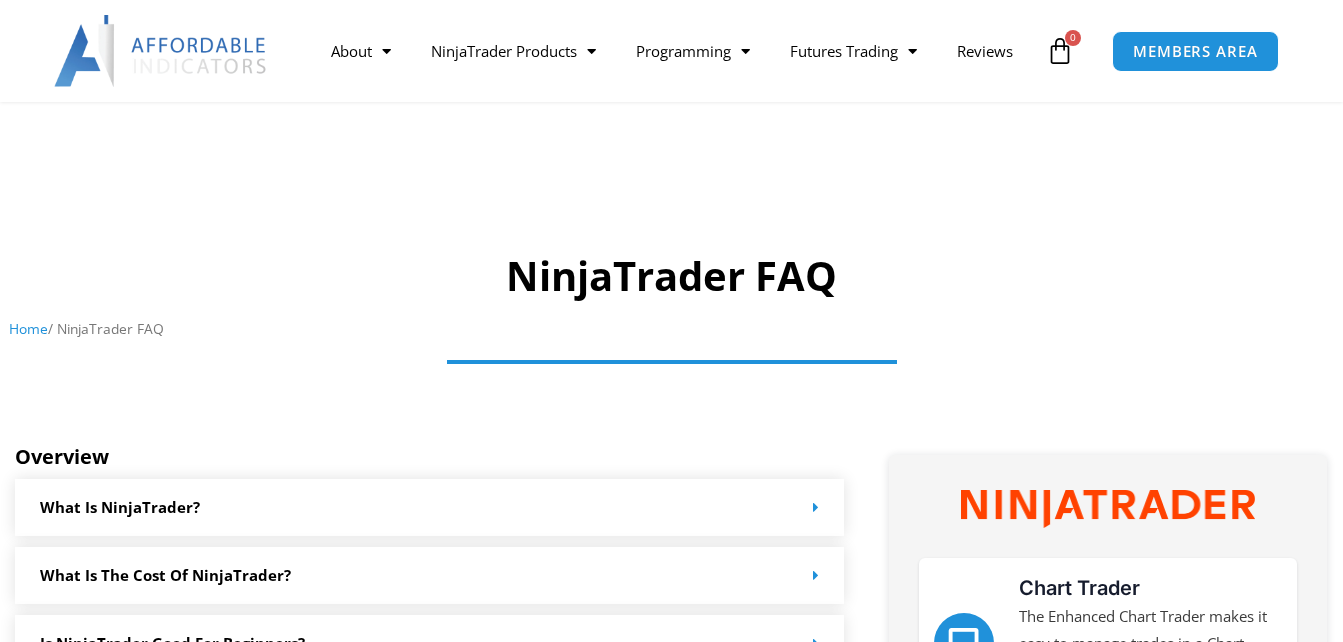 scroll, scrollTop: 377, scrollLeft: 0, axis: vertical 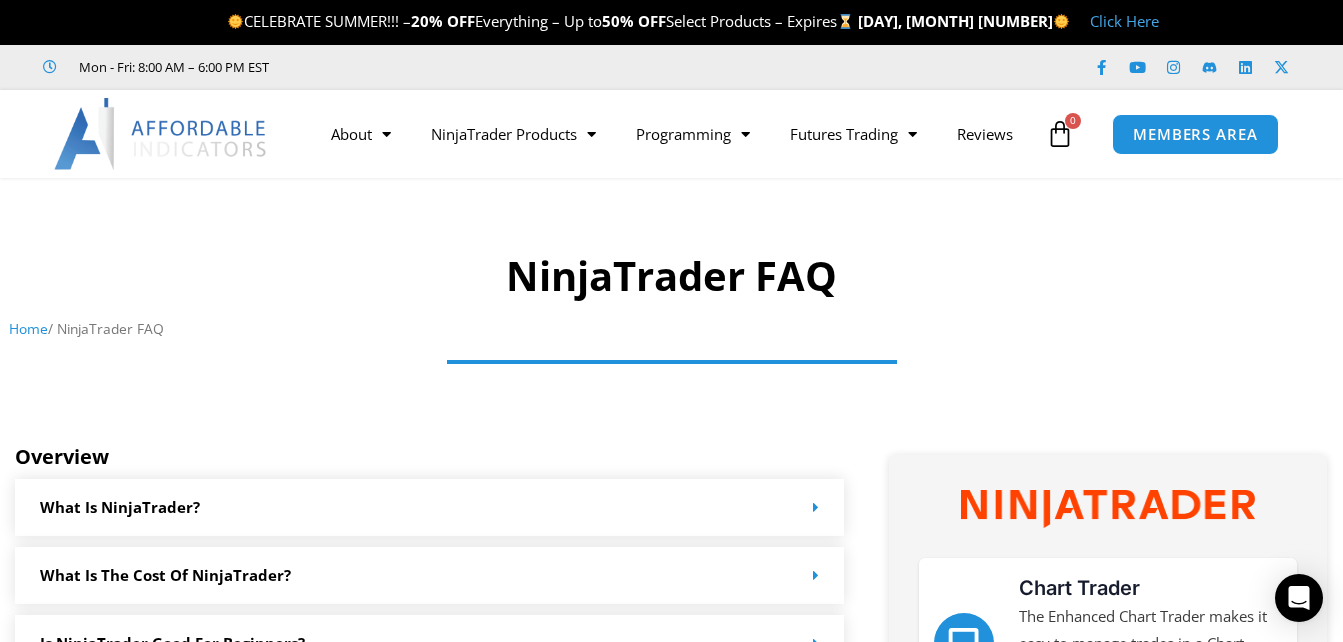 click at bounding box center [161, 134] 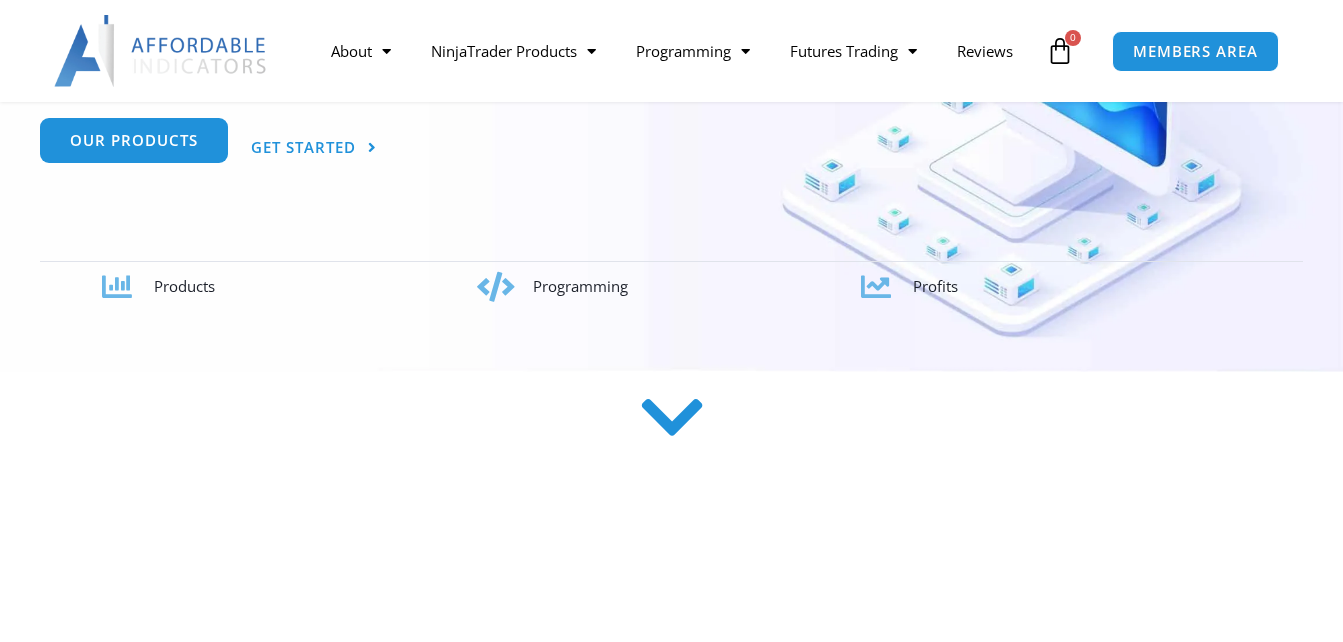 scroll, scrollTop: 695, scrollLeft: 0, axis: vertical 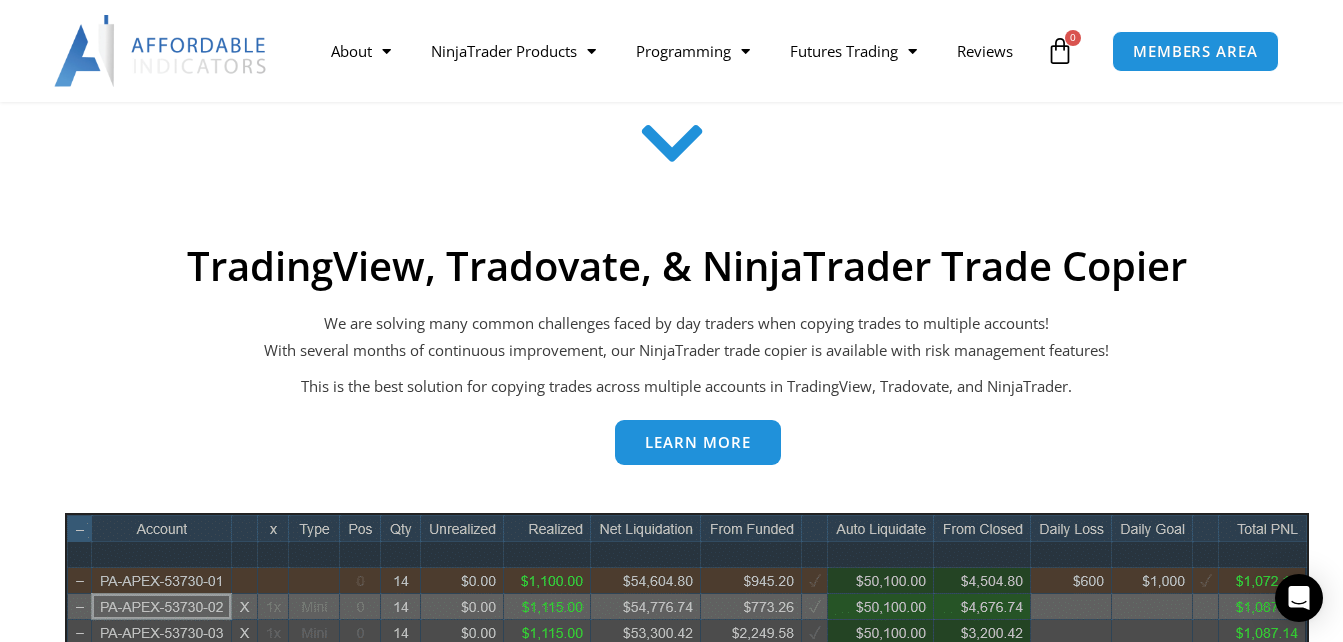 click on "Learn more" at bounding box center (698, 445) 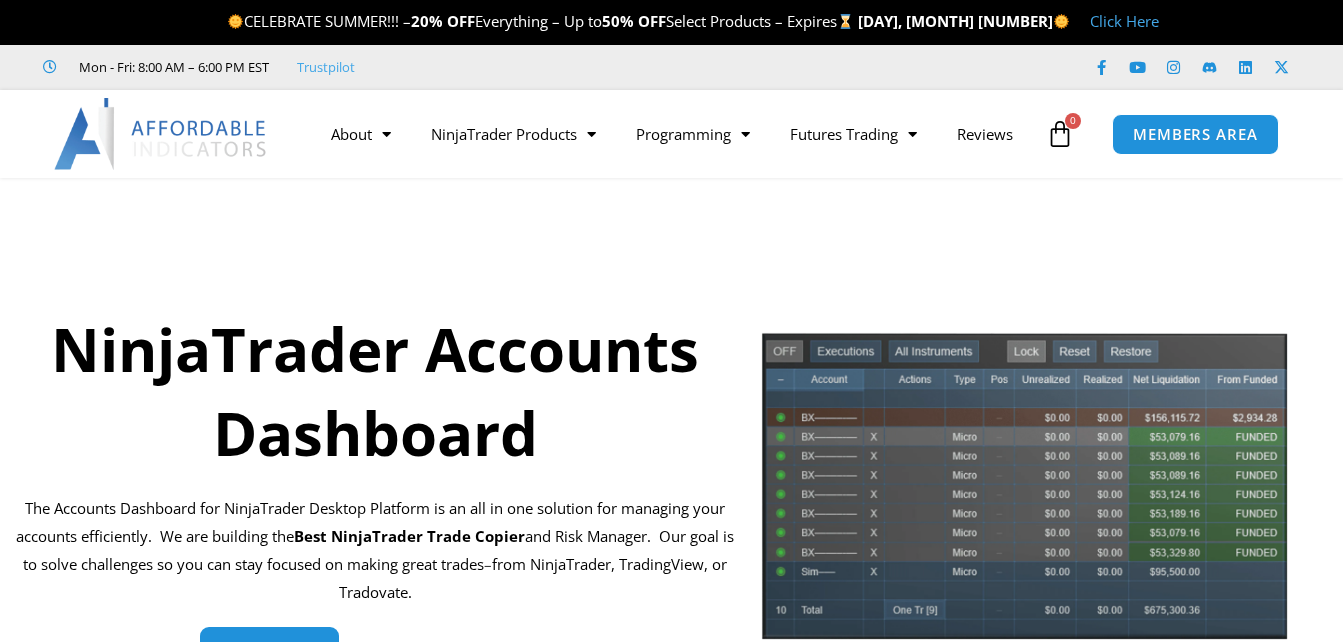 scroll, scrollTop: 0, scrollLeft: 0, axis: both 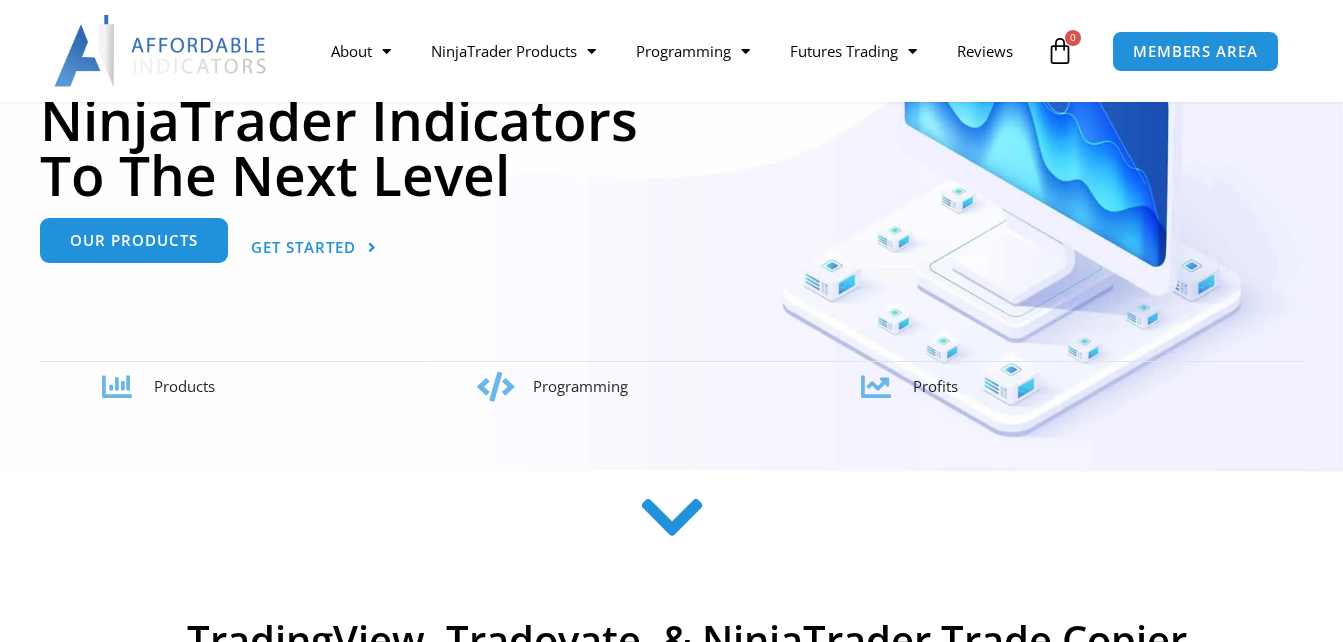 drag, startPoint x: 0, startPoint y: 0, endPoint x: 150, endPoint y: 248, distance: 289.83444 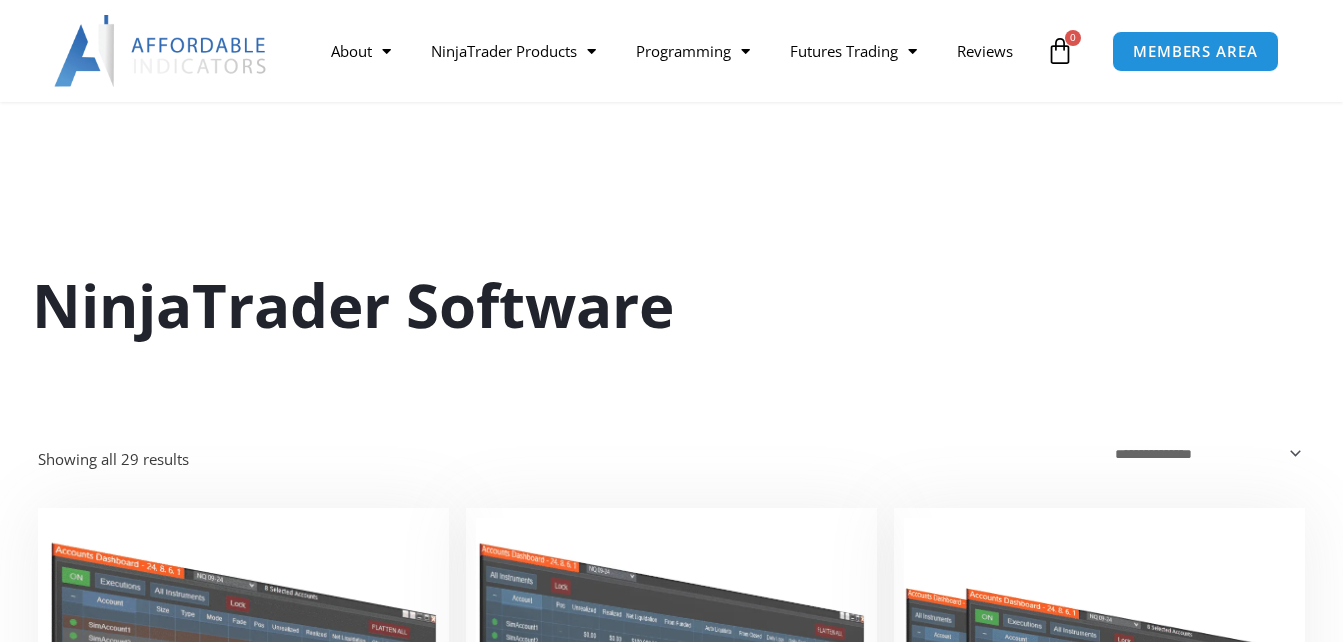 scroll, scrollTop: 400, scrollLeft: 0, axis: vertical 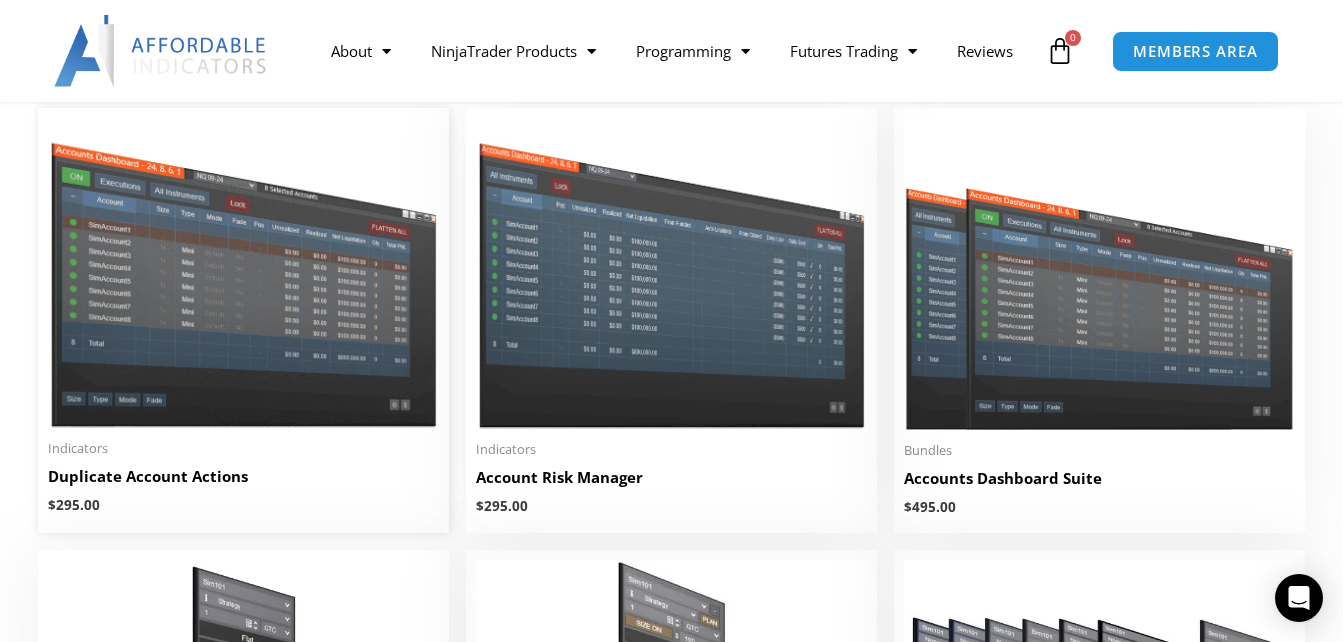 click at bounding box center (243, 273) 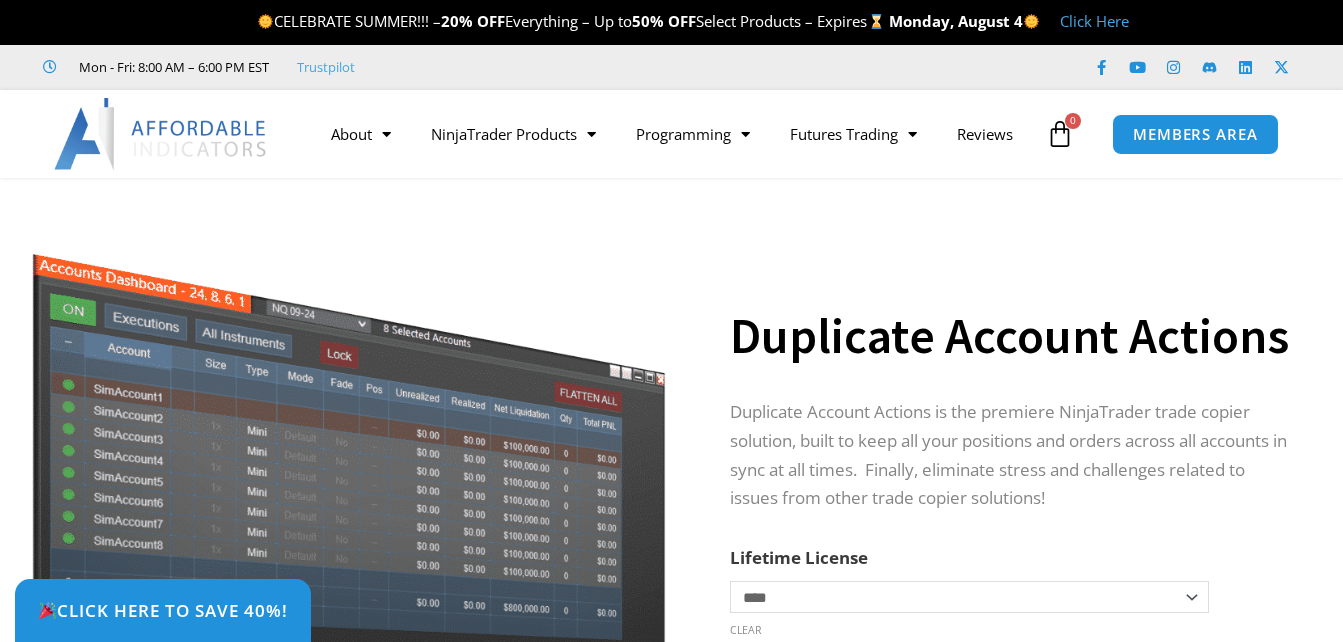 scroll, scrollTop: 0, scrollLeft: 0, axis: both 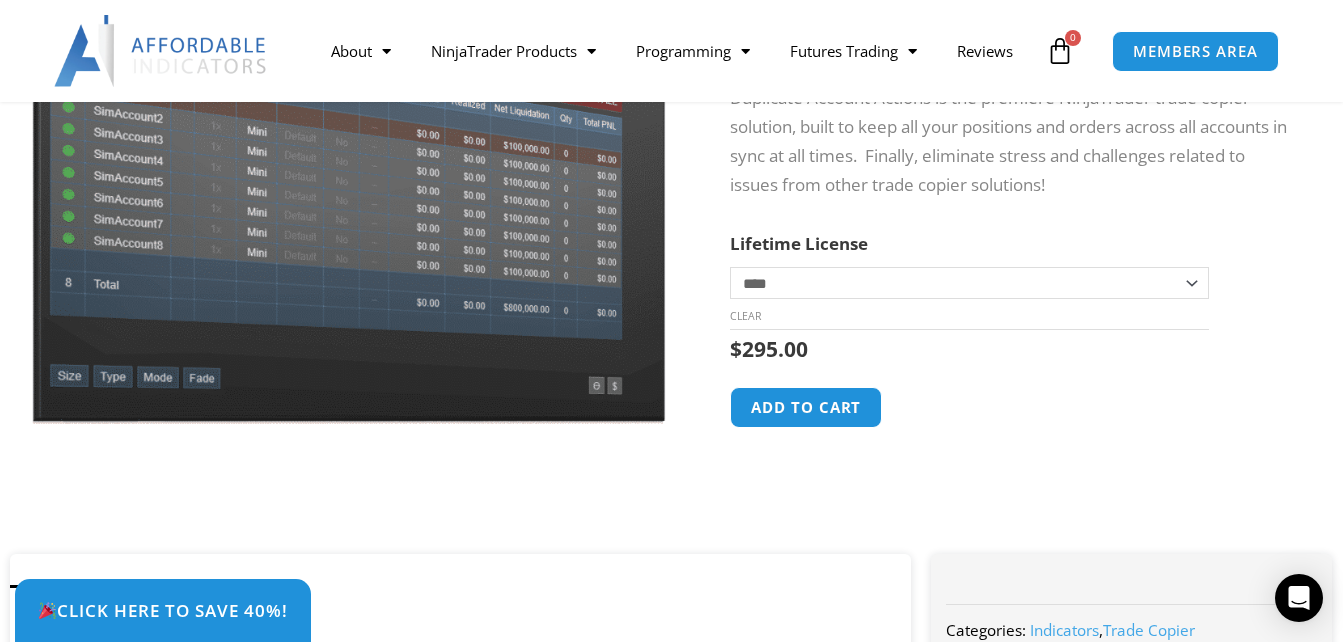 click on "**********" 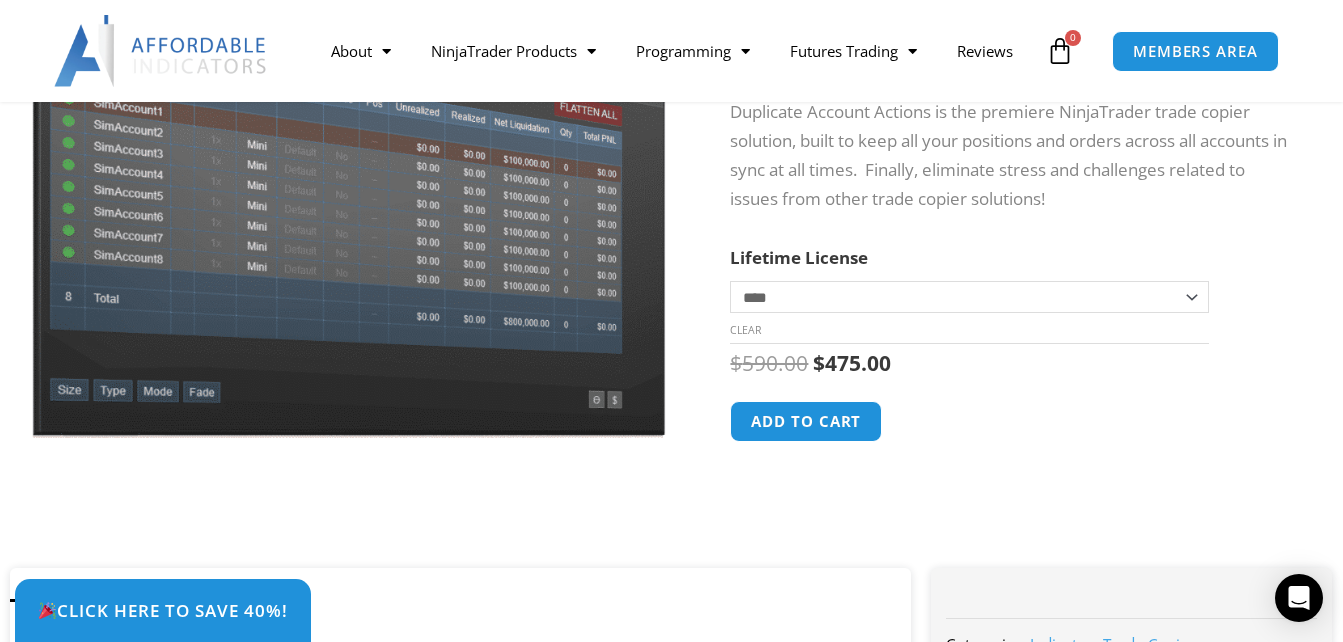 click on "**********" 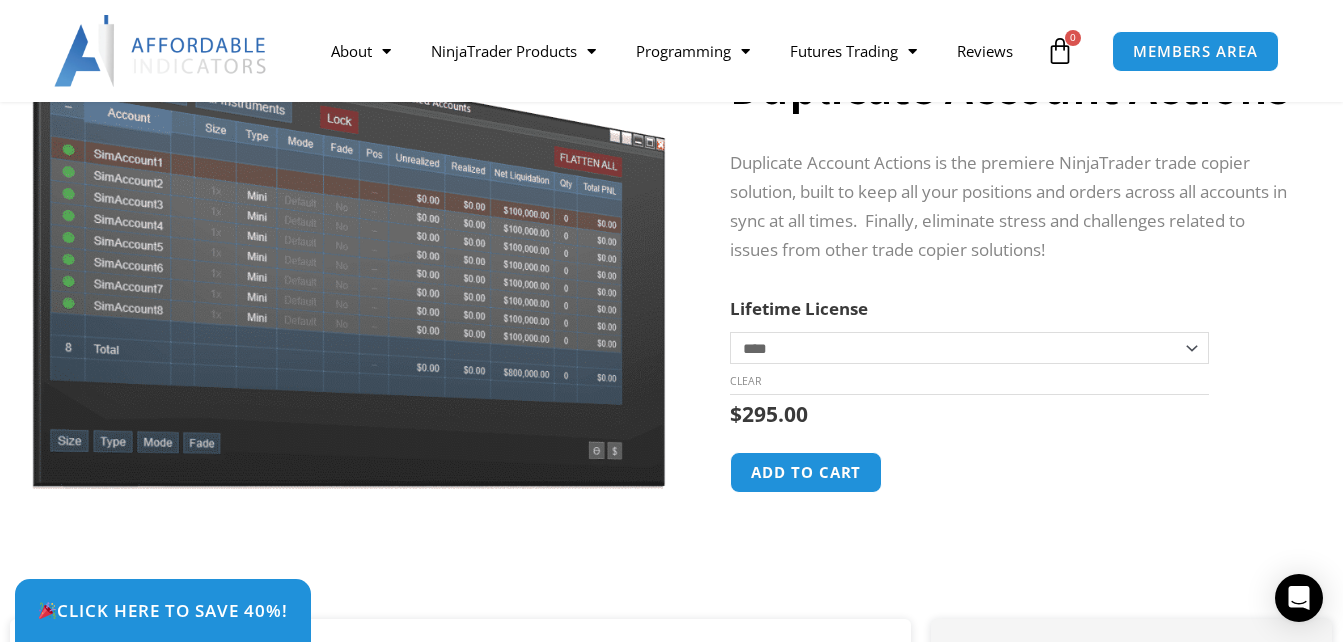 scroll, scrollTop: 200, scrollLeft: 0, axis: vertical 